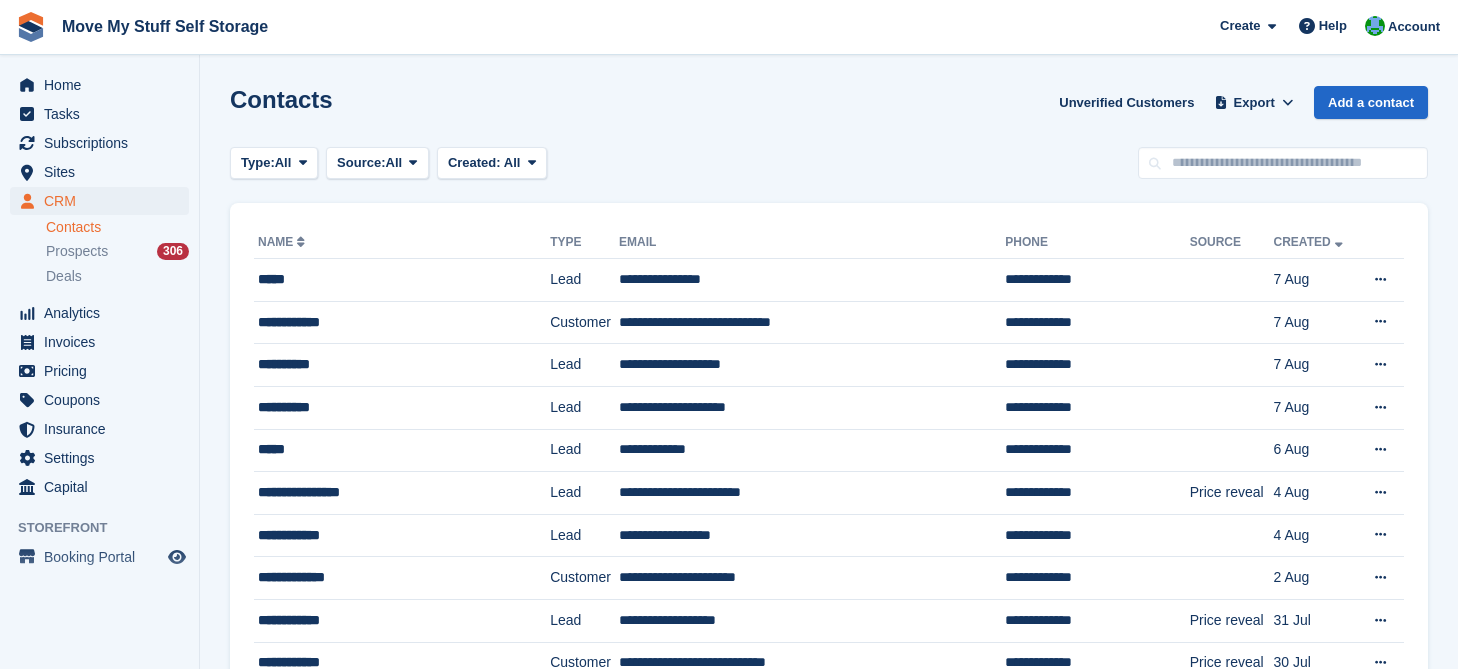 scroll, scrollTop: 0, scrollLeft: 0, axis: both 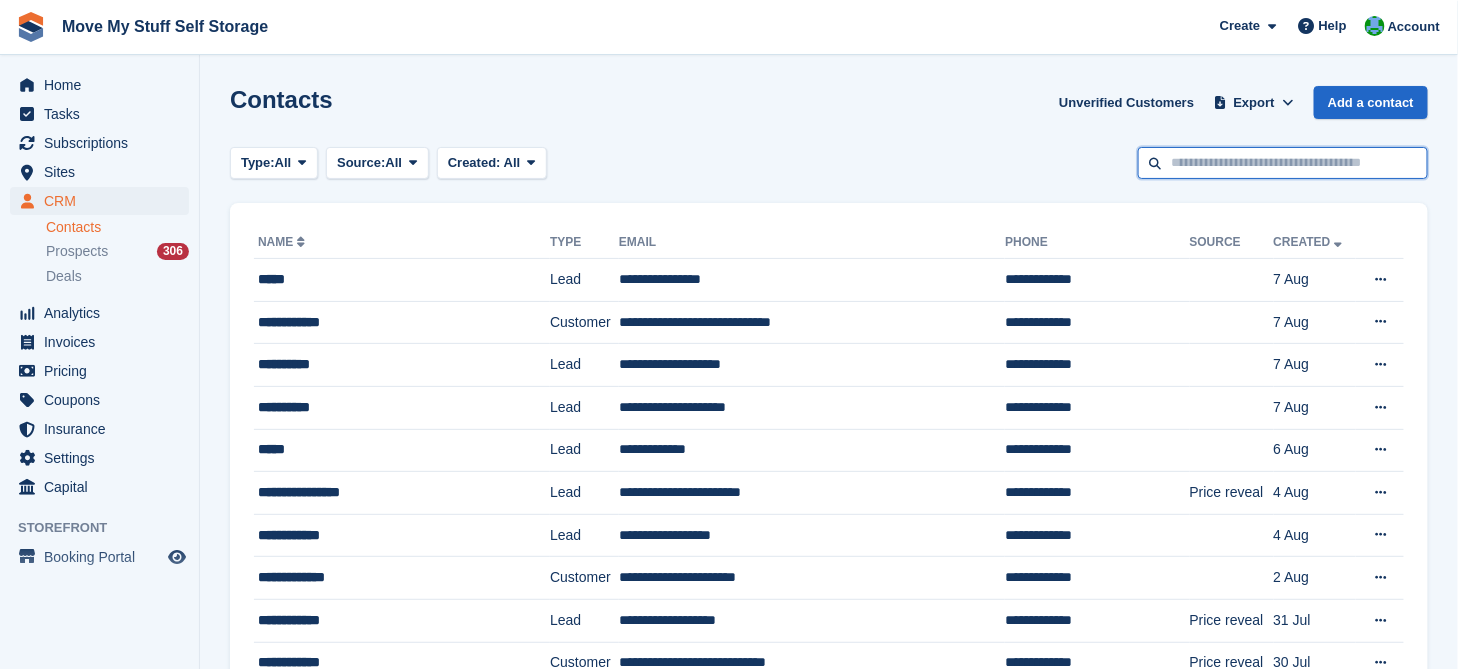 click at bounding box center [1283, 163] 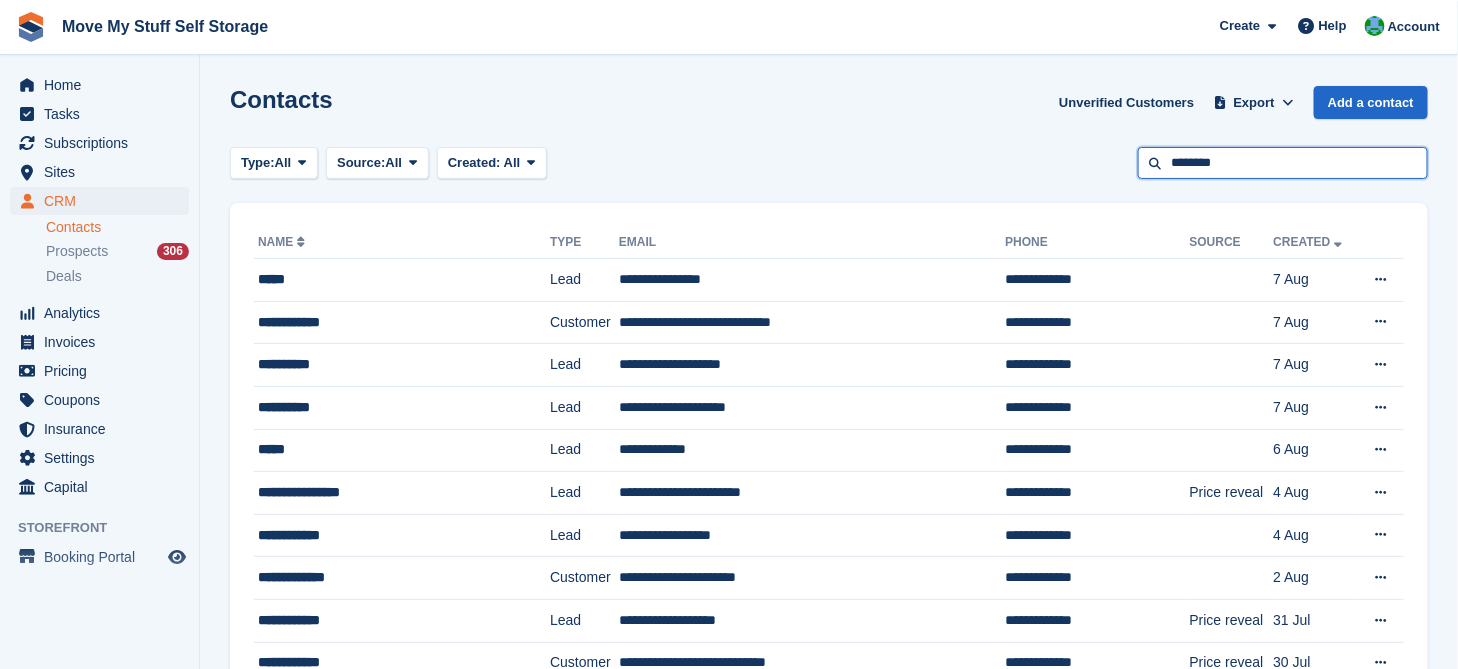 type on "********" 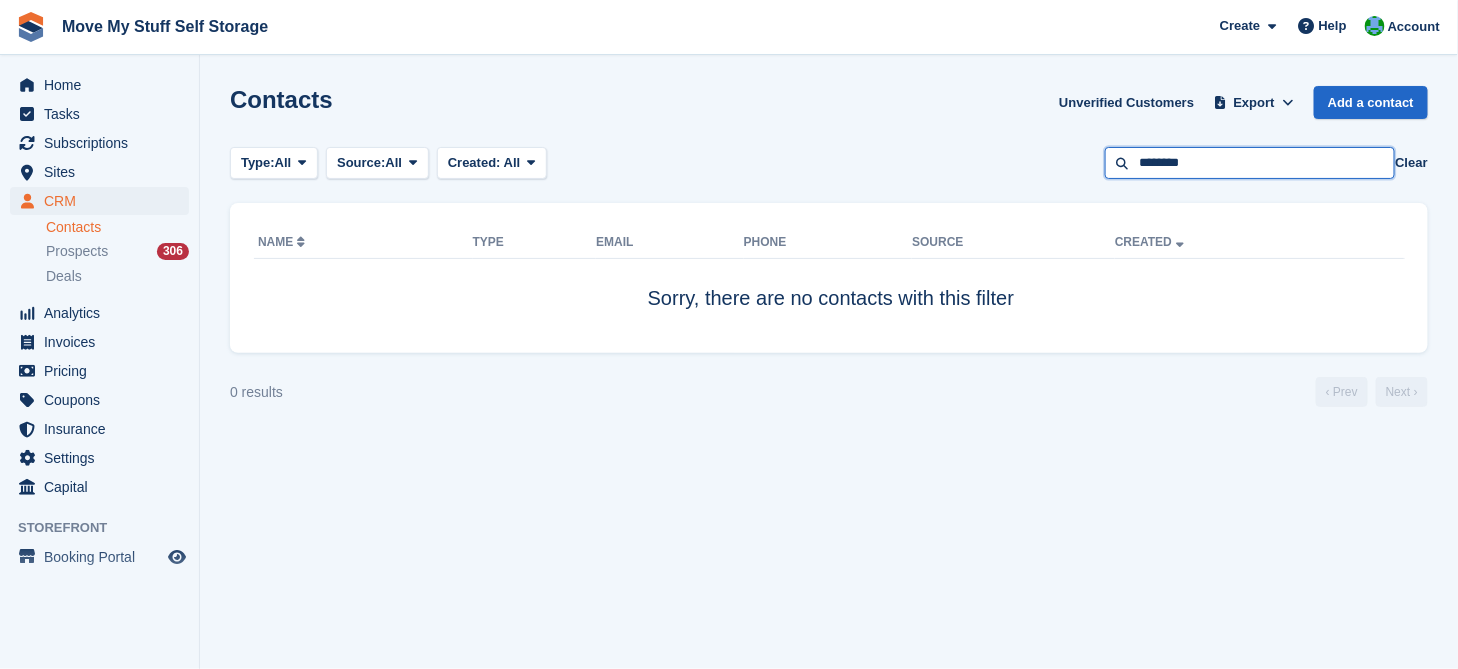 drag, startPoint x: 1272, startPoint y: 172, endPoint x: 1075, endPoint y: 164, distance: 197.16237 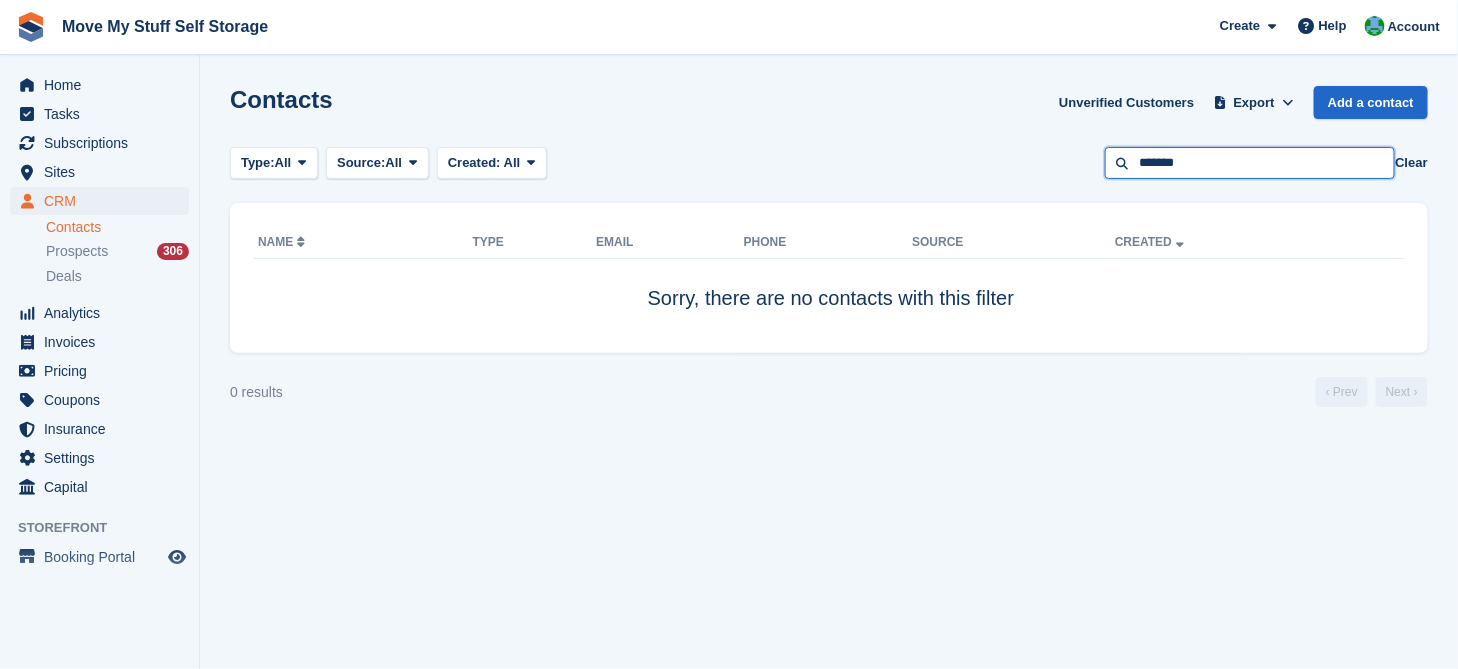 type on "*******" 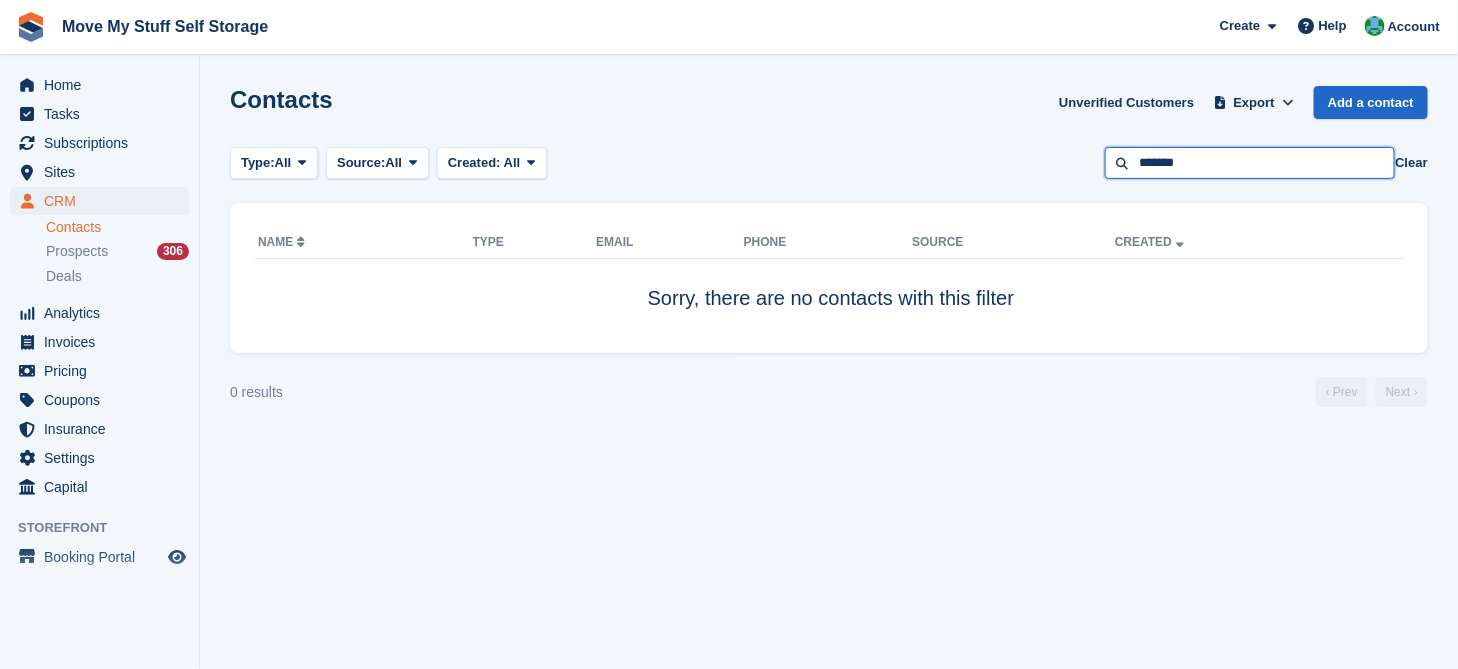drag, startPoint x: 1218, startPoint y: 174, endPoint x: 1056, endPoint y: 172, distance: 162.01234 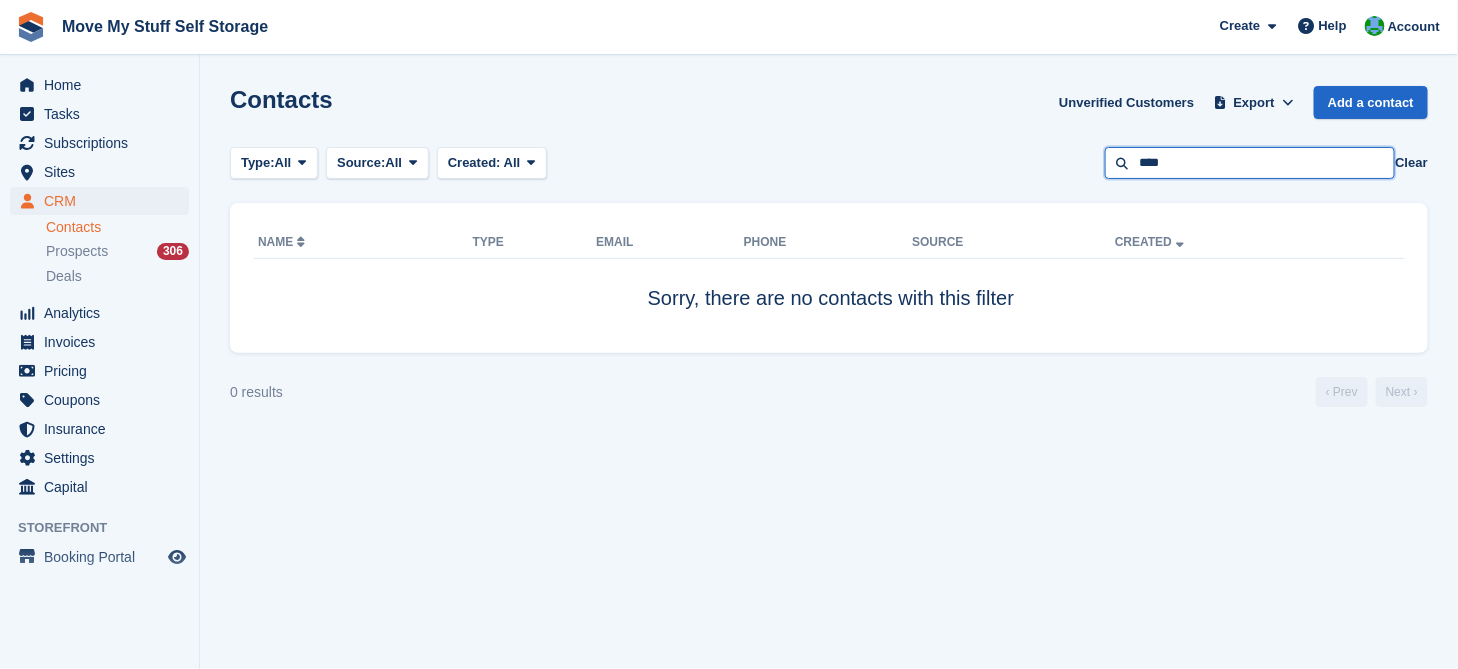 type on "****" 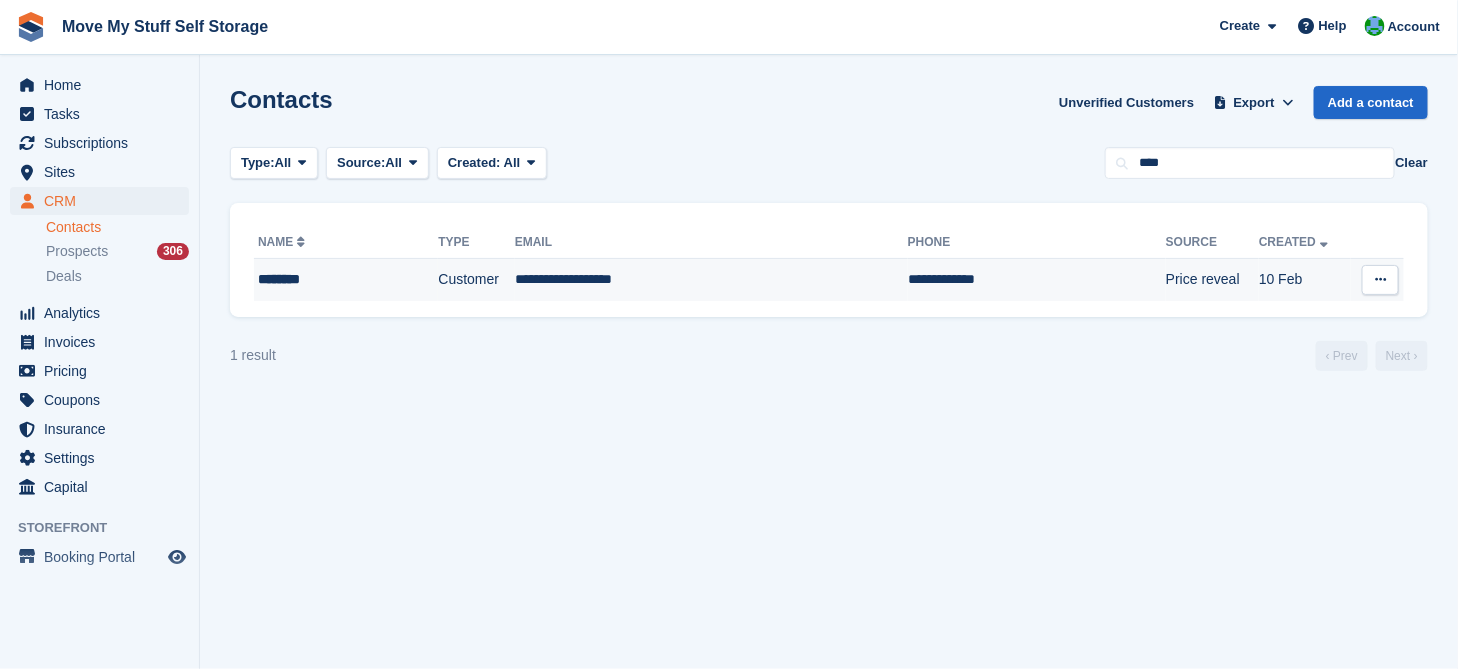 click on "Customer" at bounding box center [476, 280] 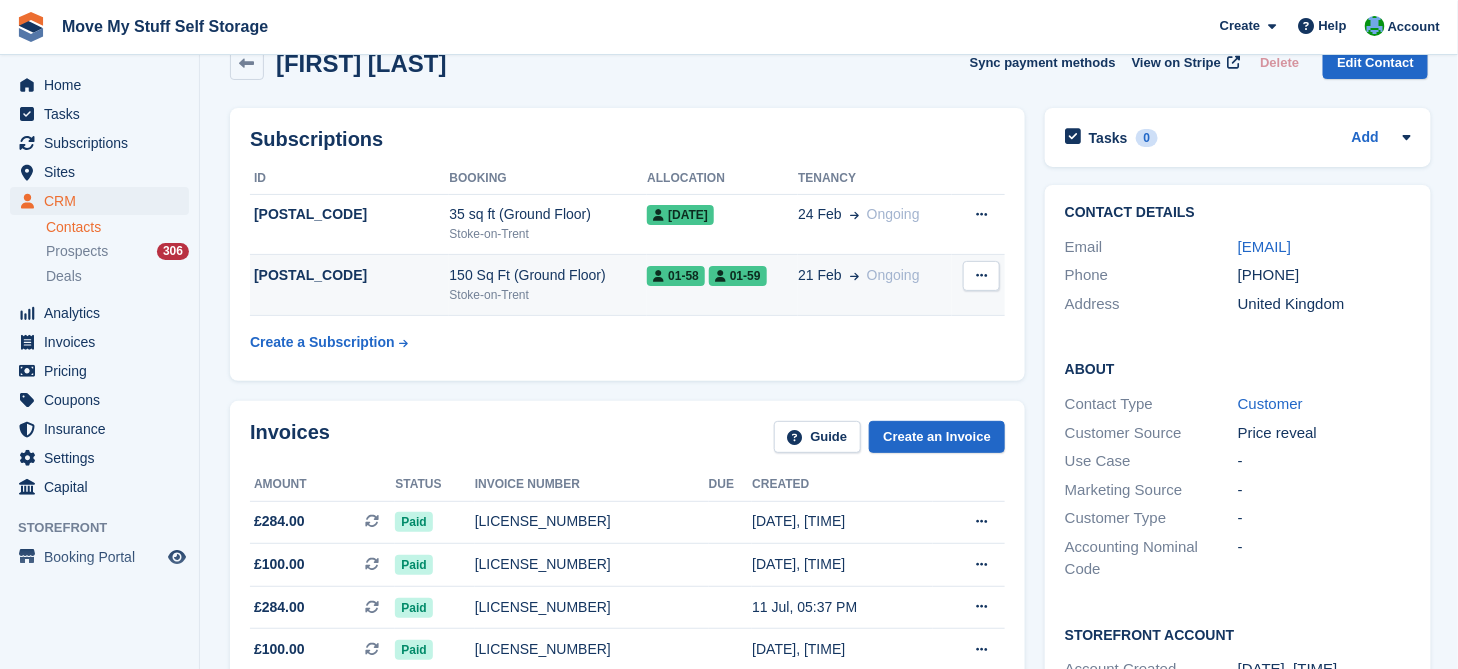 scroll, scrollTop: 53, scrollLeft: 0, axis: vertical 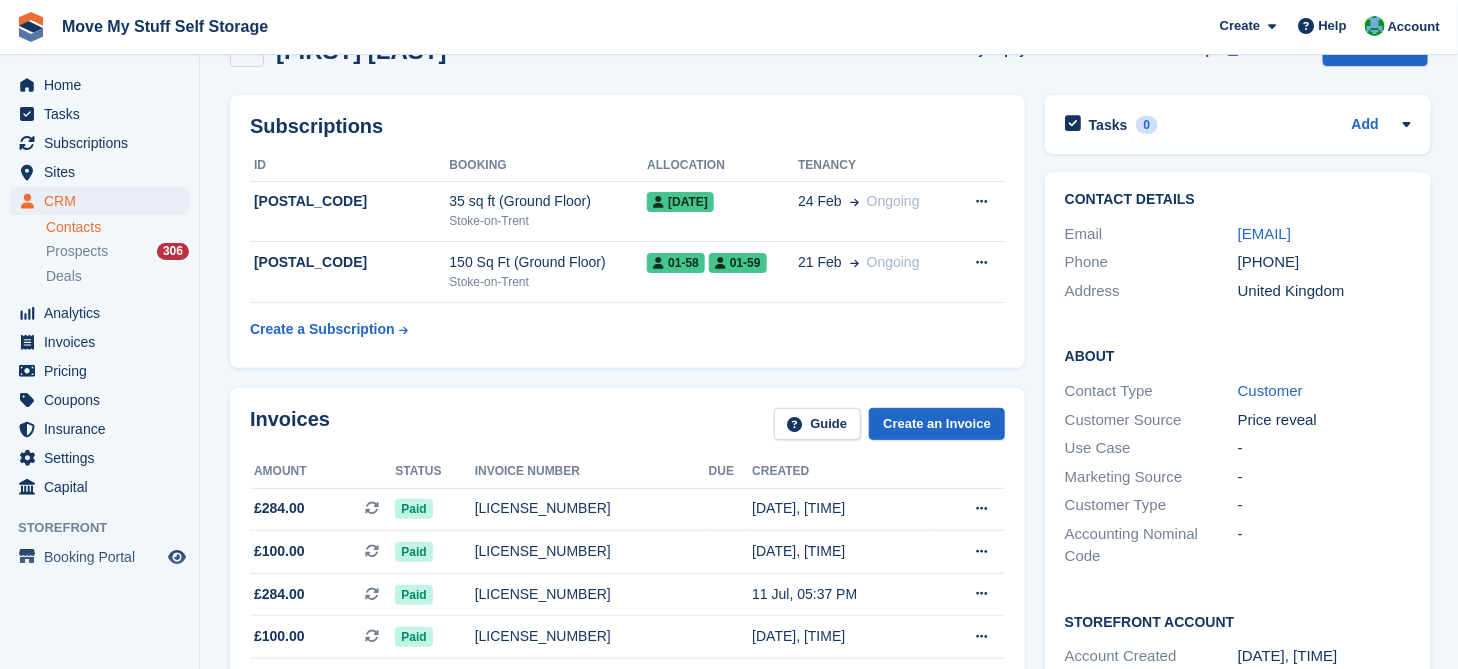 click on "Contacts" at bounding box center [117, 227] 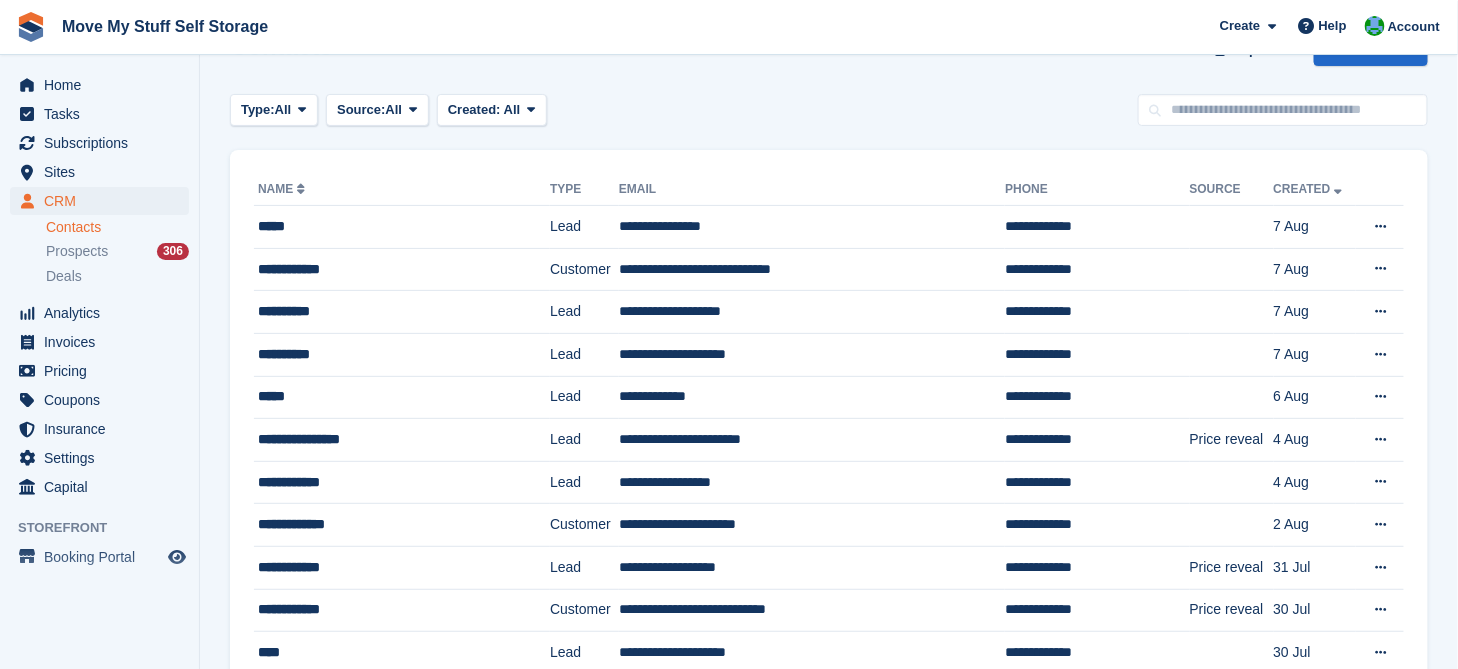 scroll, scrollTop: 0, scrollLeft: 0, axis: both 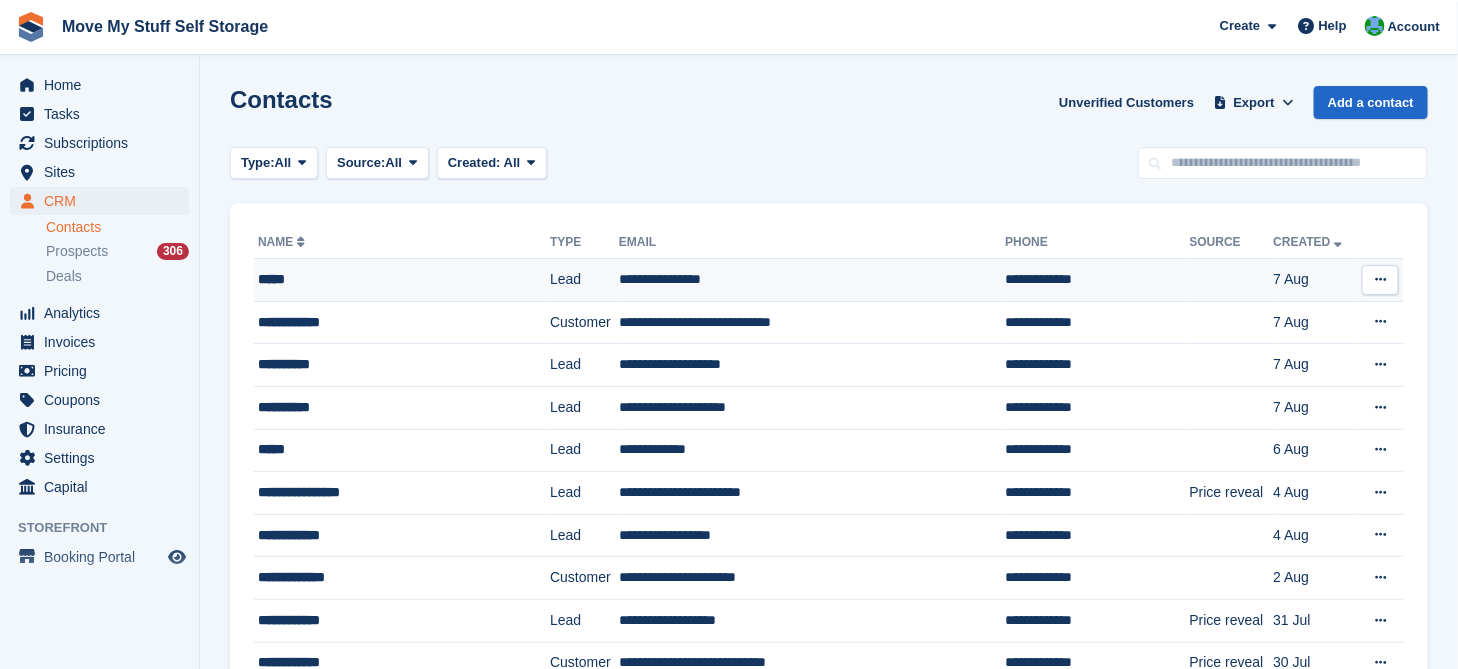 click on "*****" at bounding box center [386, 279] 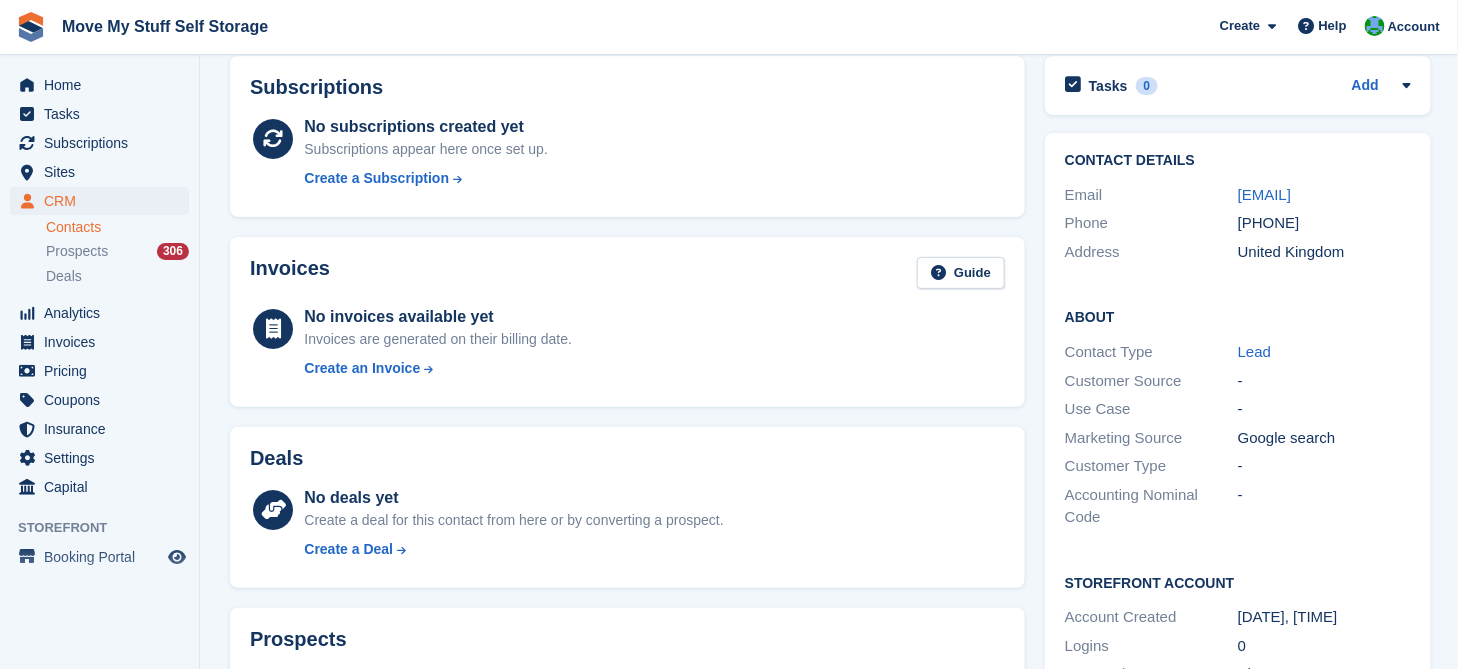 scroll, scrollTop: 88, scrollLeft: 0, axis: vertical 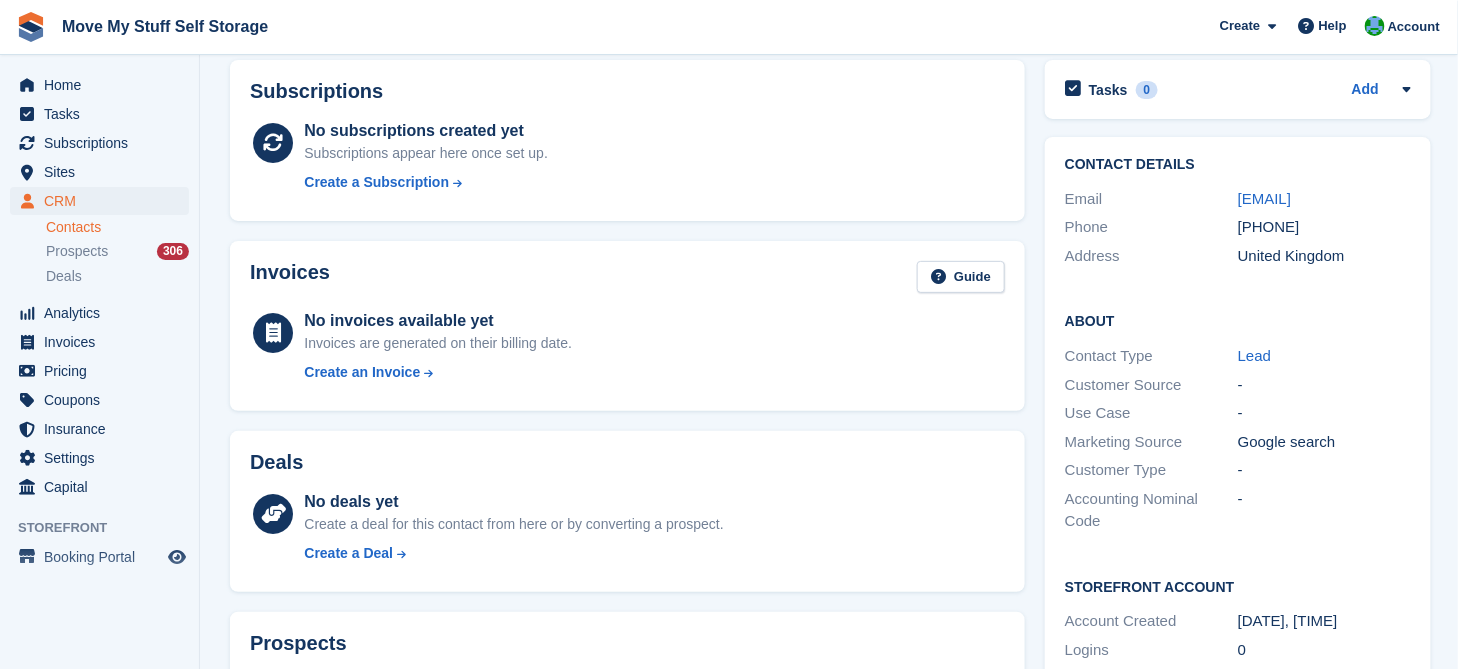 click on "Contacts" at bounding box center (117, 227) 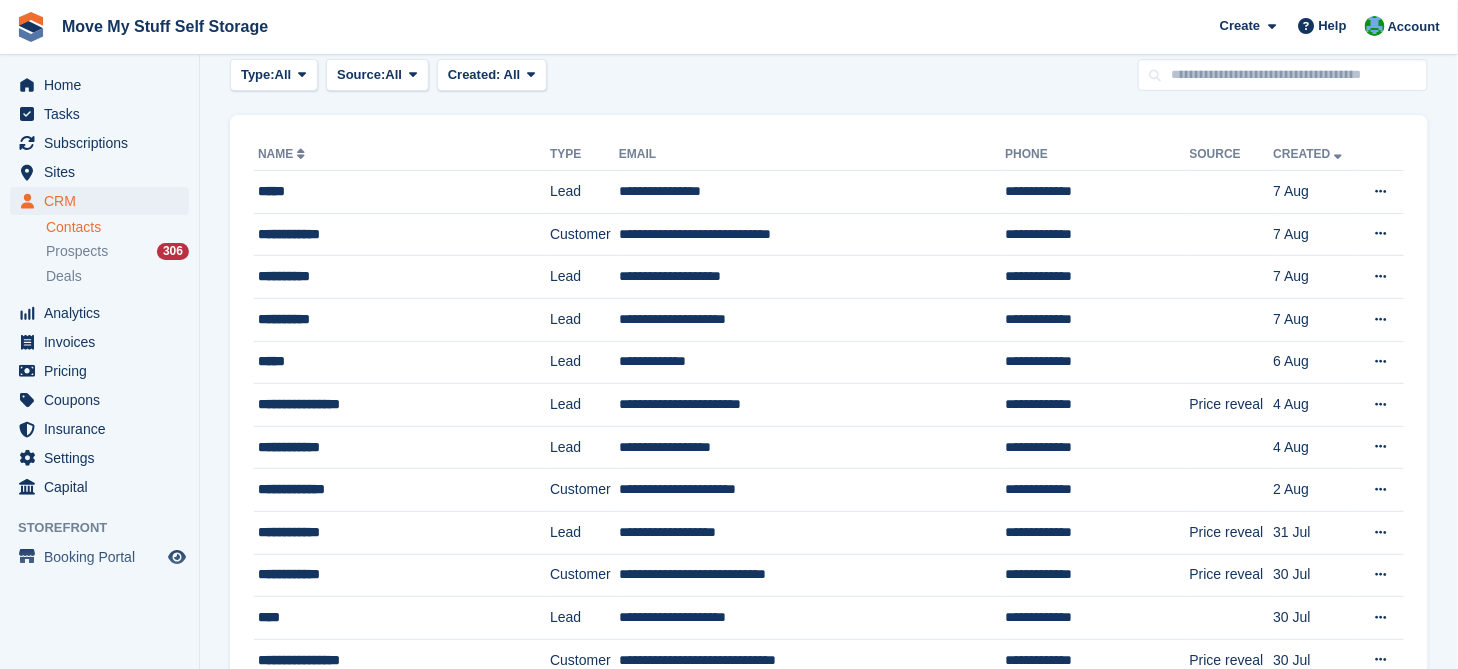 scroll, scrollTop: 0, scrollLeft: 0, axis: both 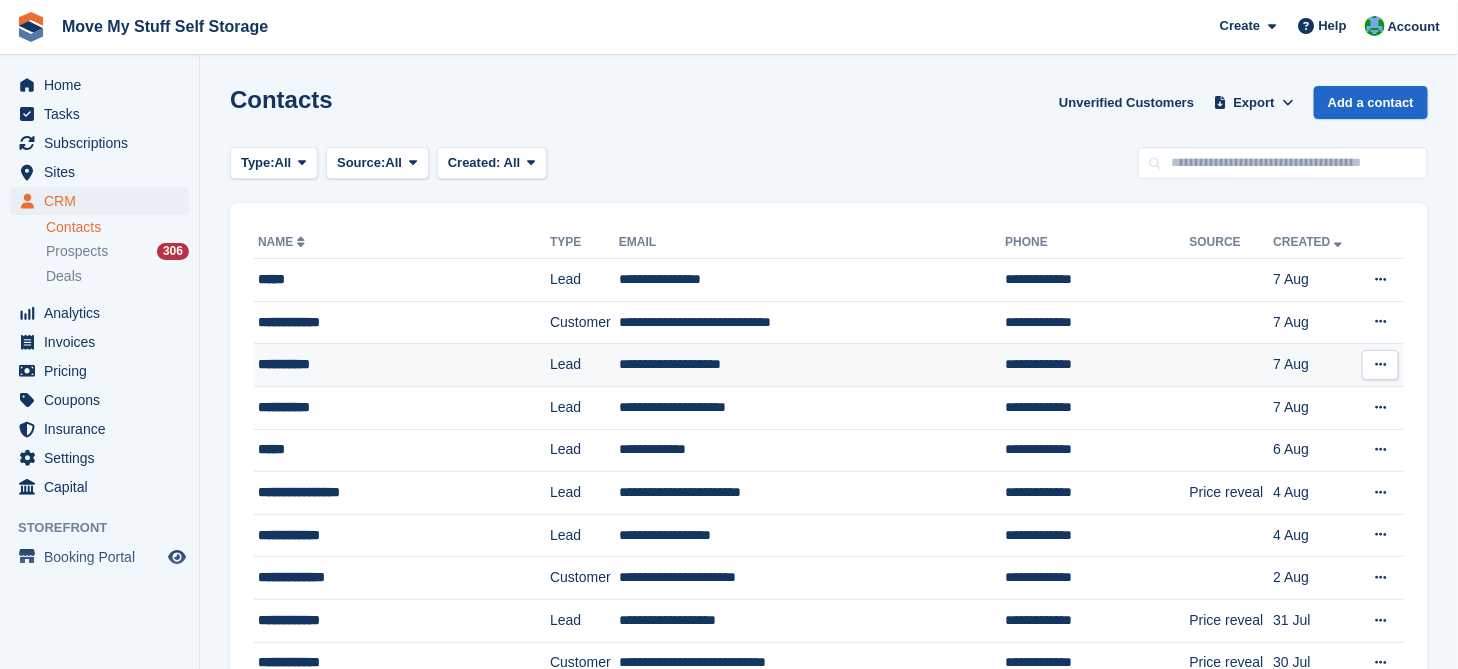 click on "**********" at bounding box center [386, 364] 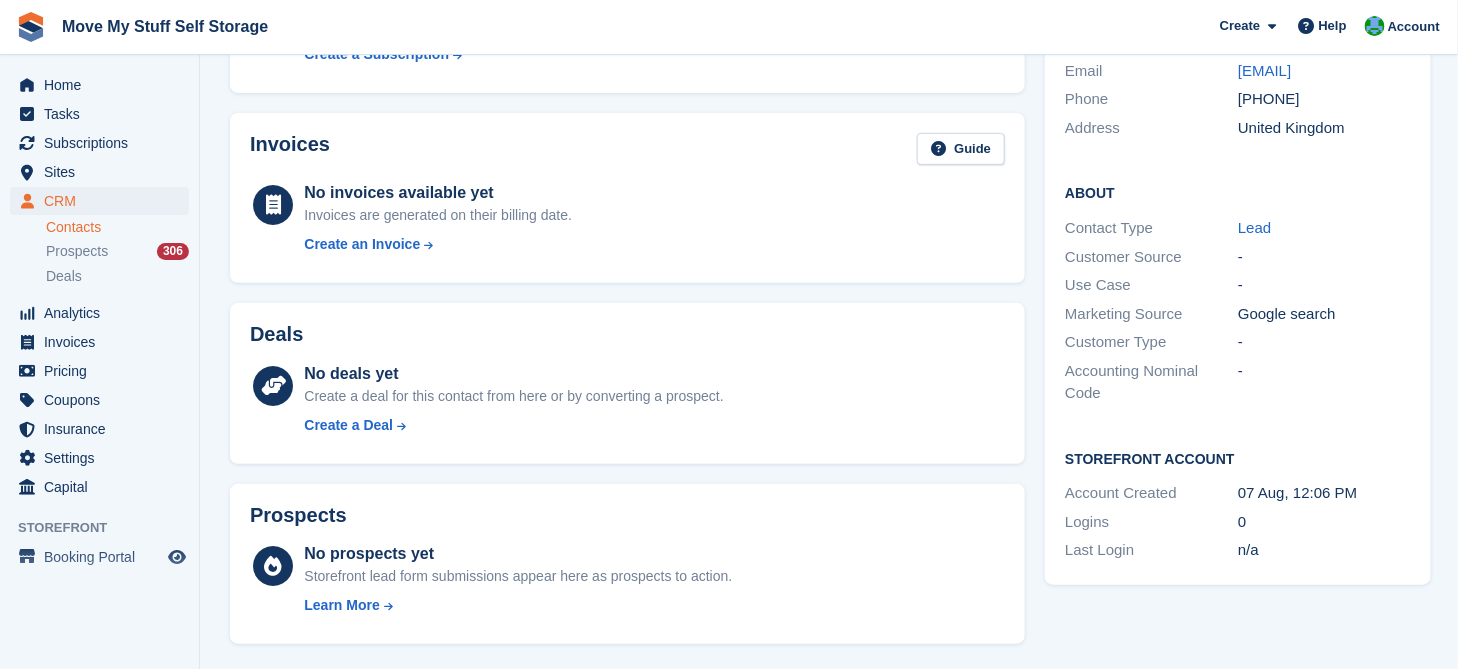 scroll, scrollTop: 0, scrollLeft: 0, axis: both 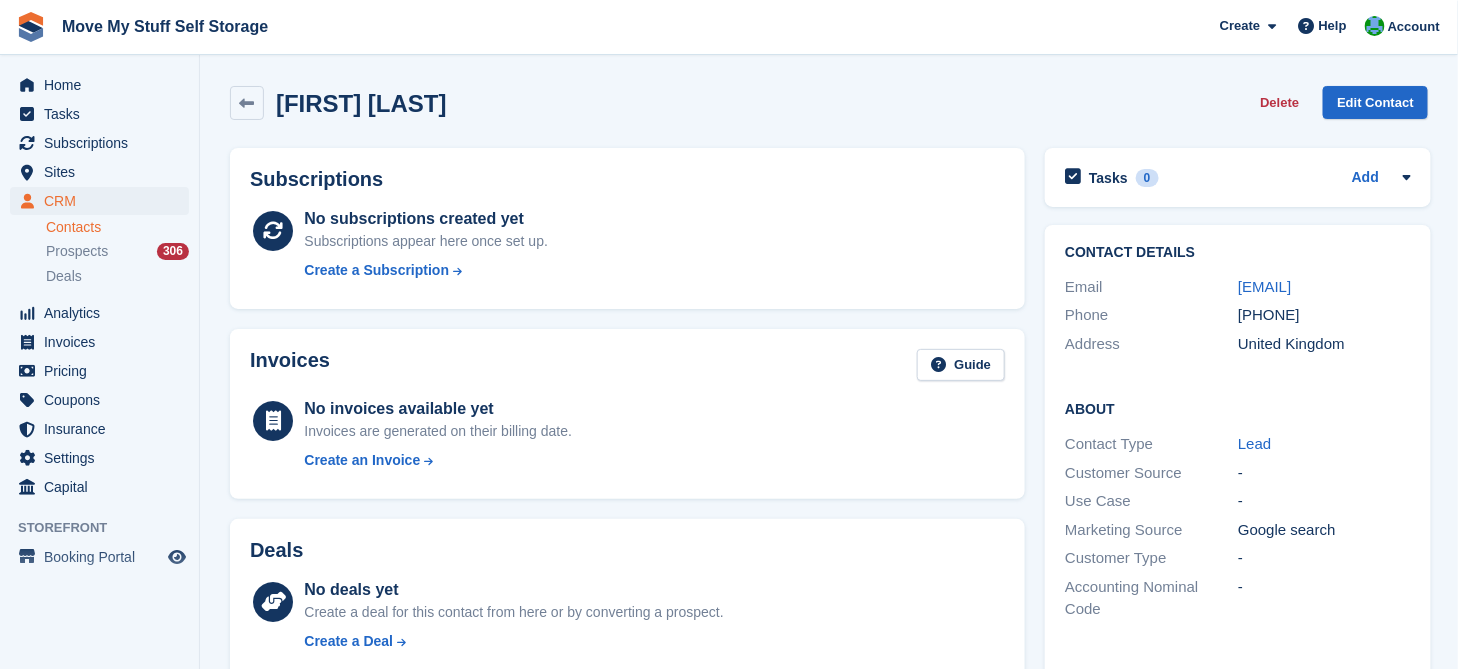 drag, startPoint x: 1396, startPoint y: 285, endPoint x: 1163, endPoint y: 277, distance: 233.1373 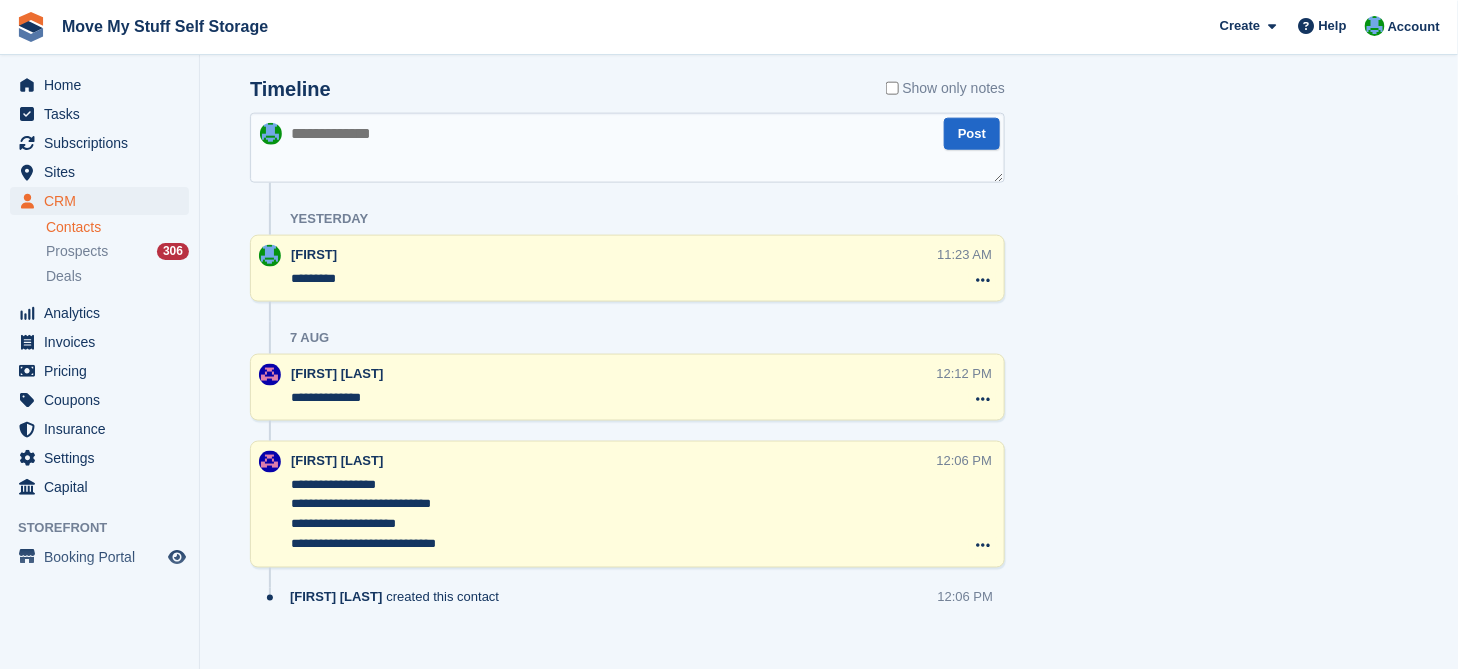 scroll, scrollTop: 844, scrollLeft: 0, axis: vertical 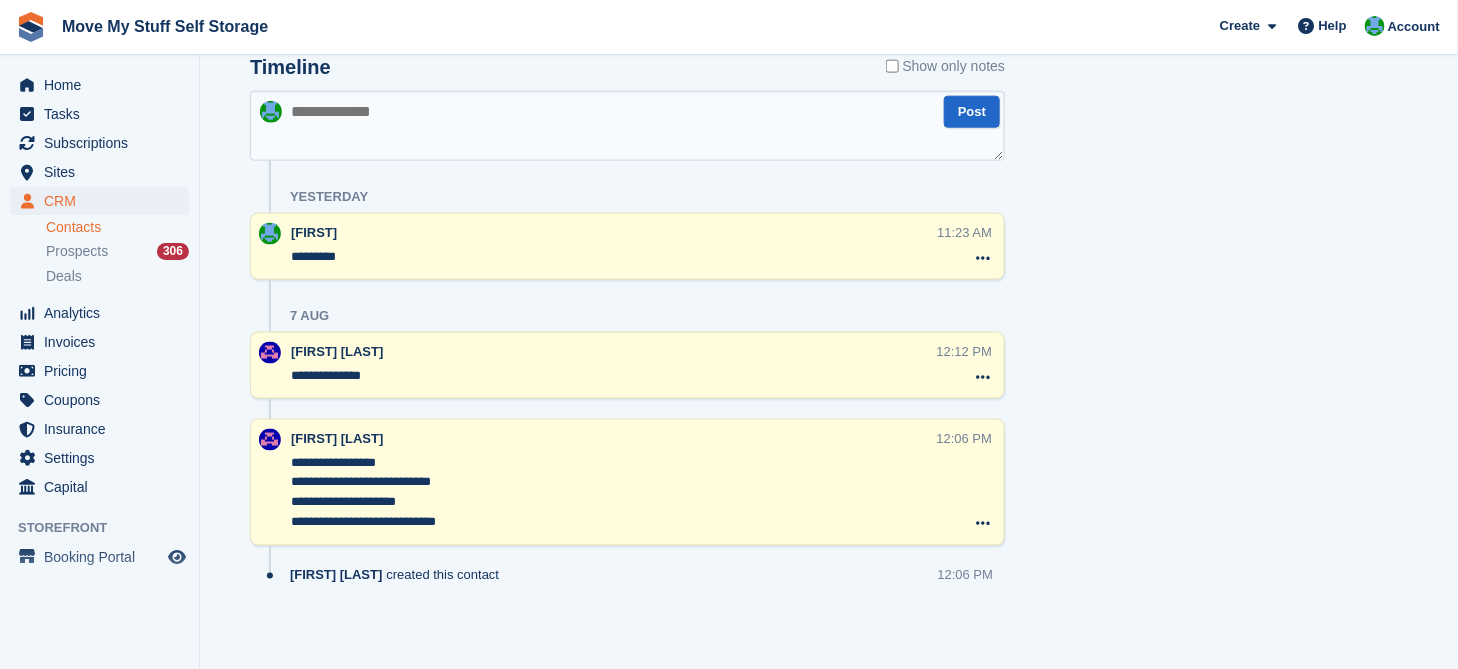click on "********" at bounding box center (613, 257) 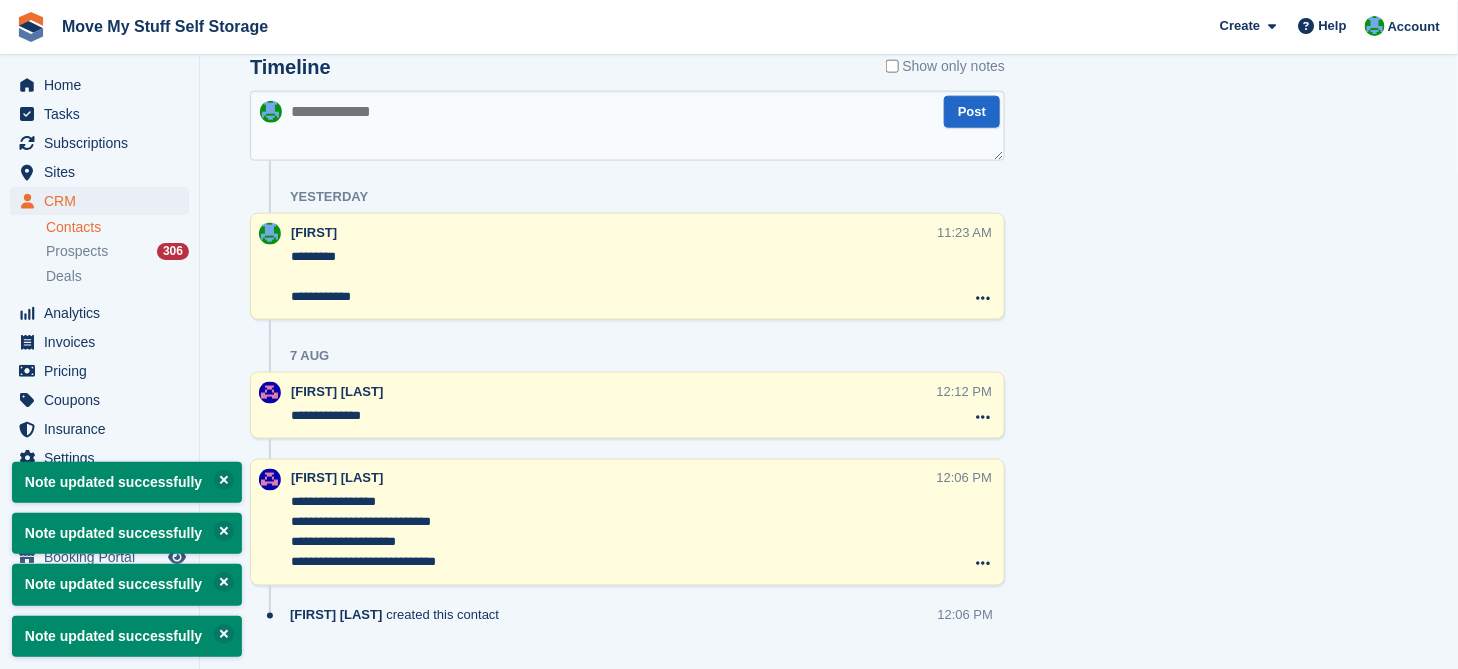 type on "**********" 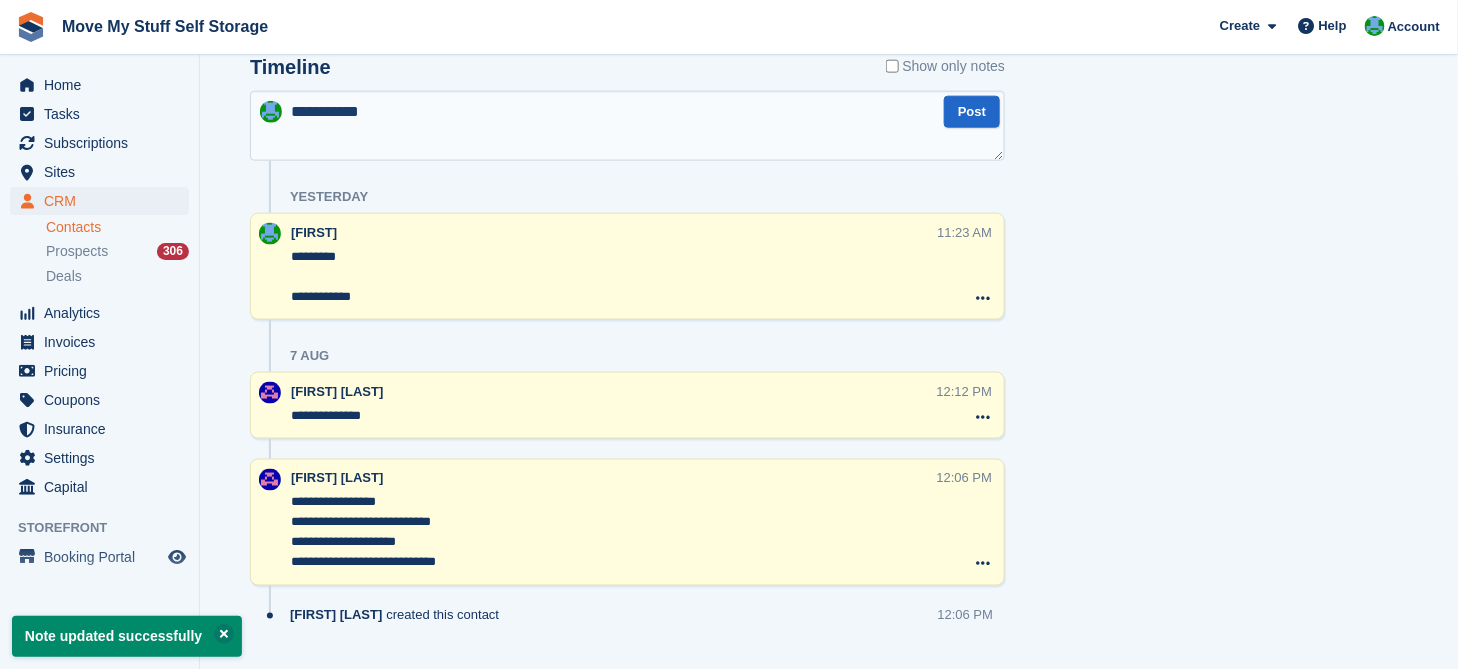 type on "**********" 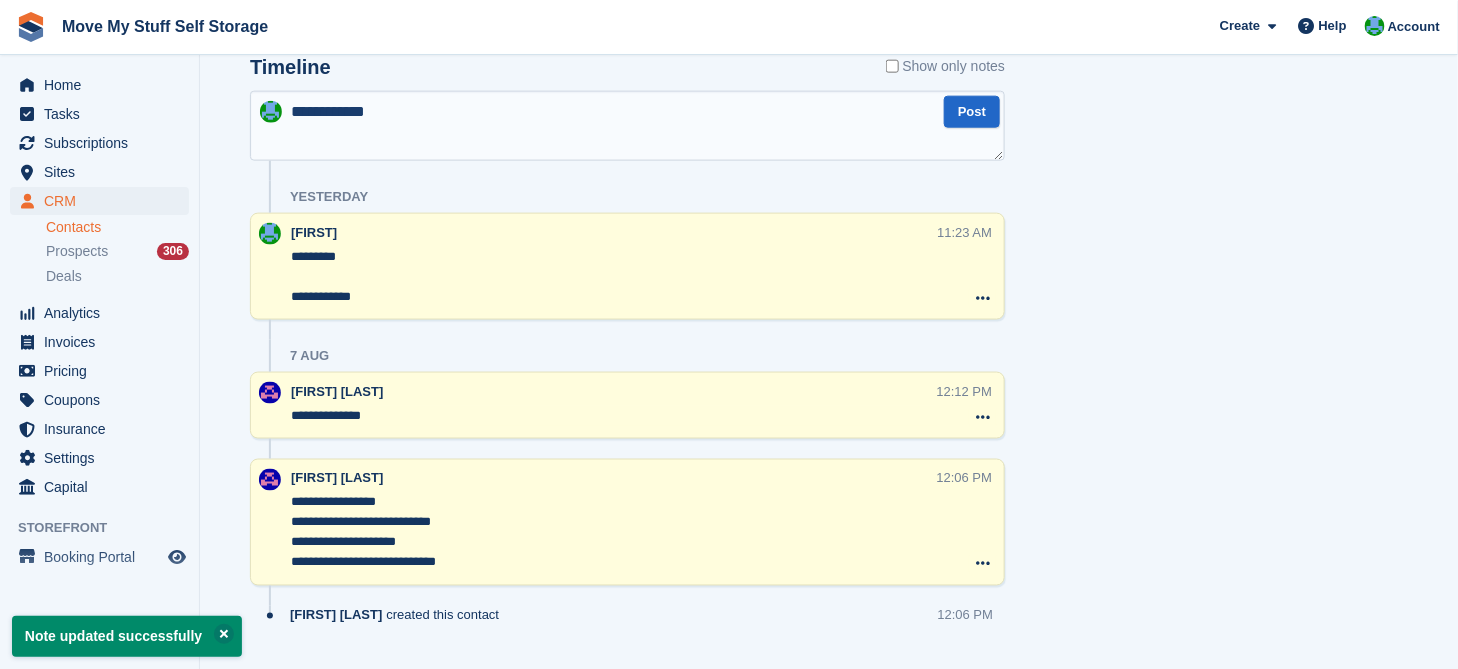 type 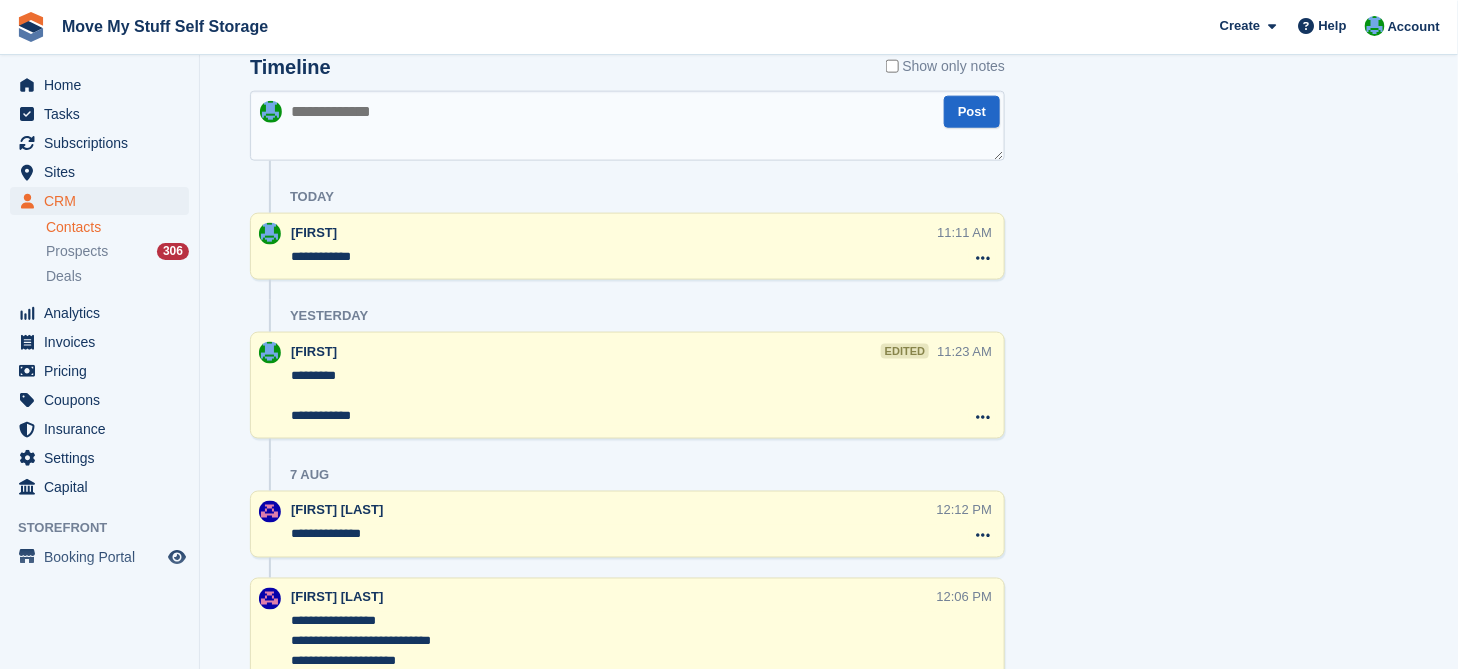 click on "Contacts" at bounding box center [117, 227] 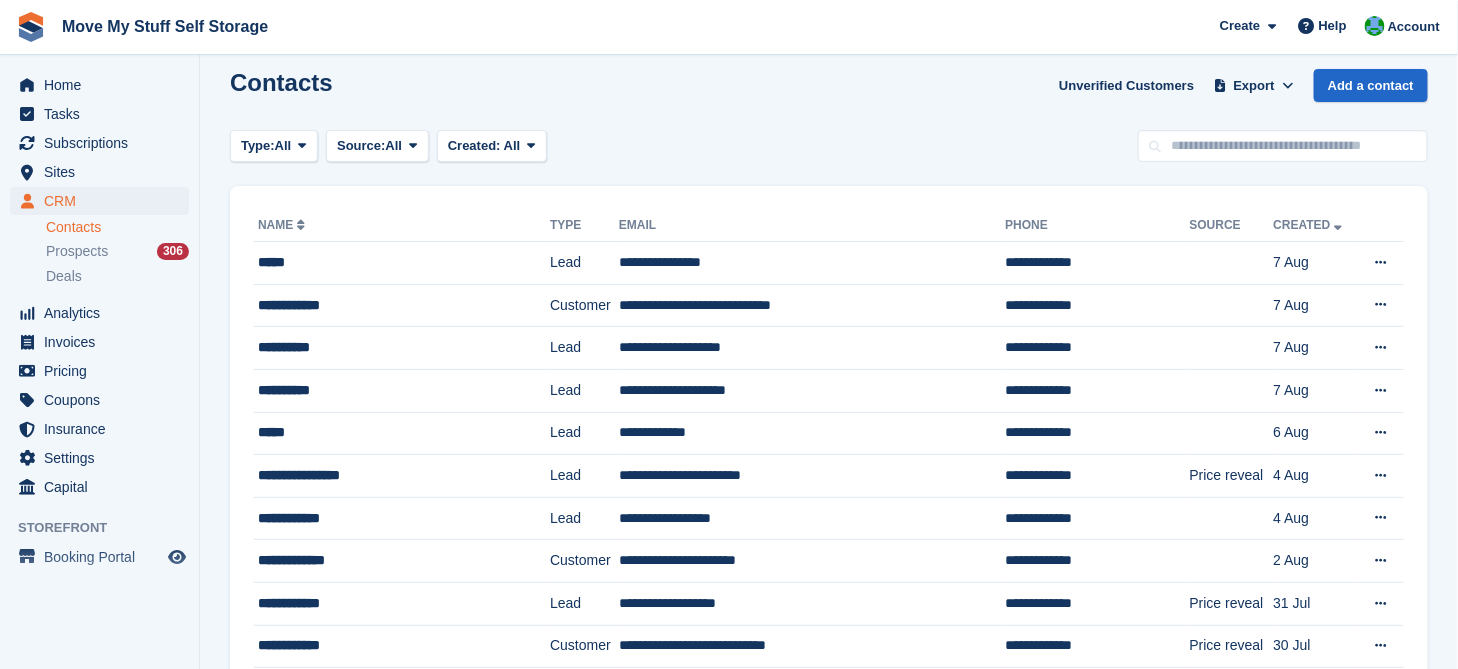 scroll, scrollTop: 0, scrollLeft: 0, axis: both 